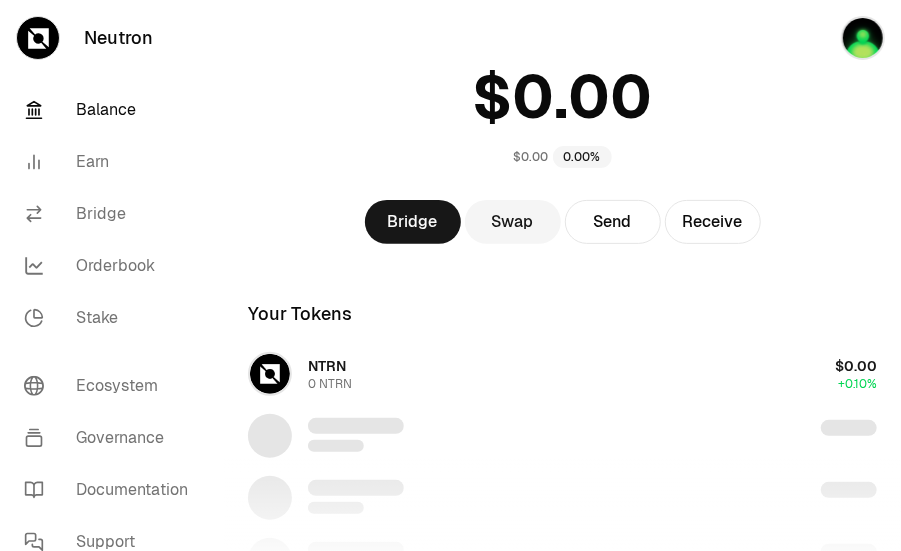 scroll, scrollTop: 0, scrollLeft: 0, axis: both 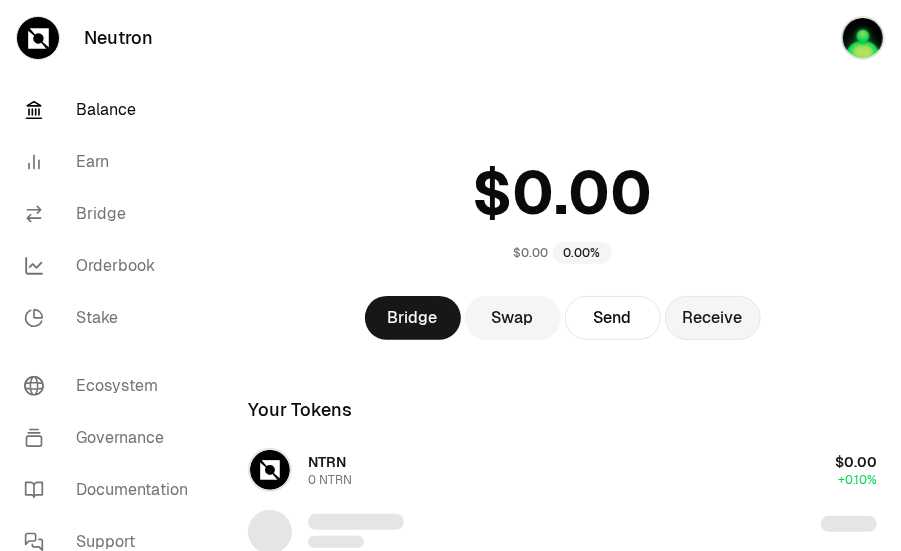 click on "Receive" at bounding box center [713, 318] 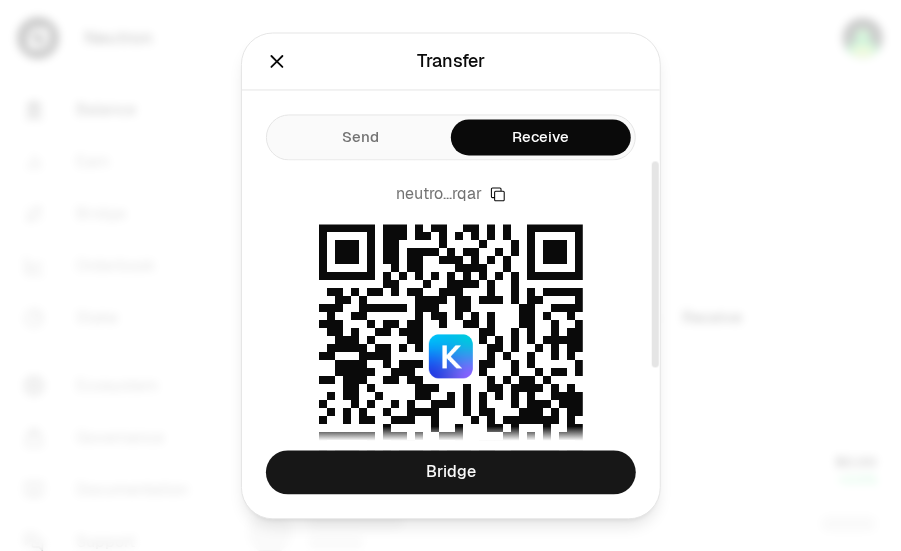 click 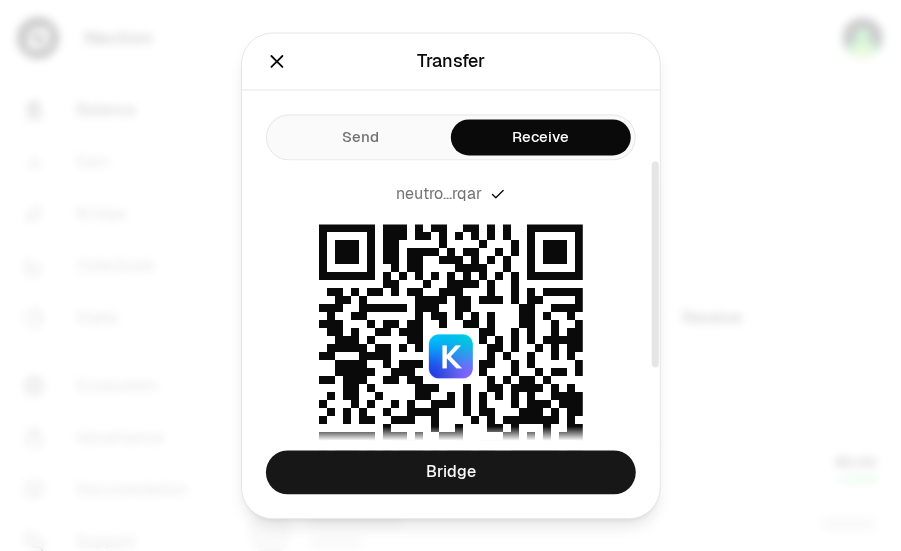 type 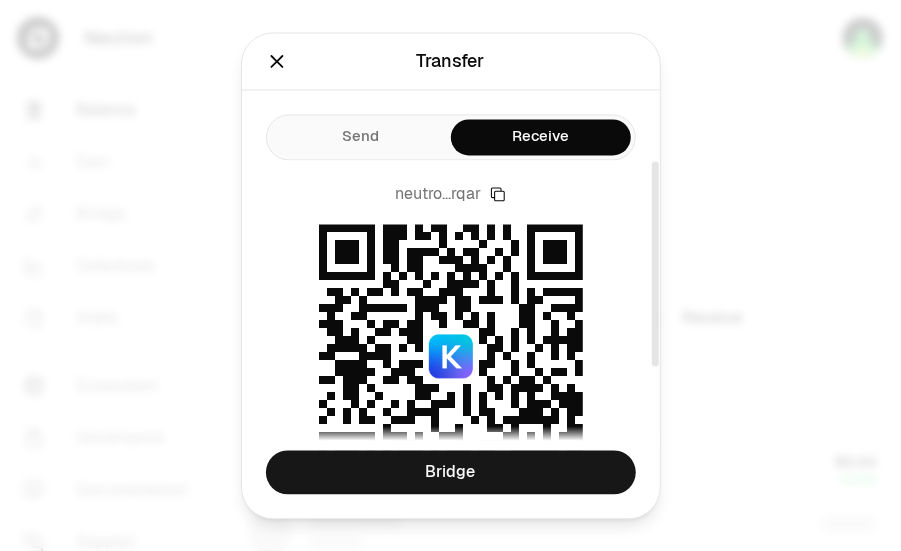 click 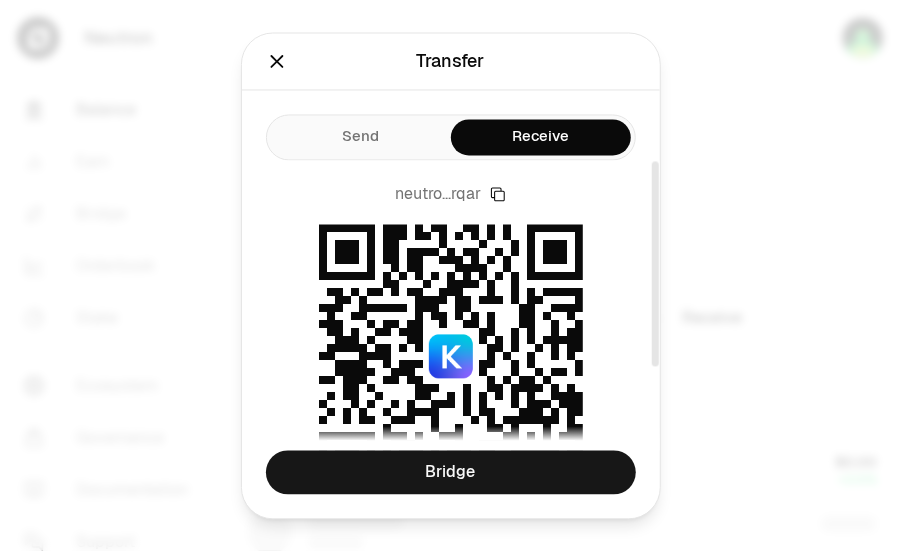 click at bounding box center (337, 61) 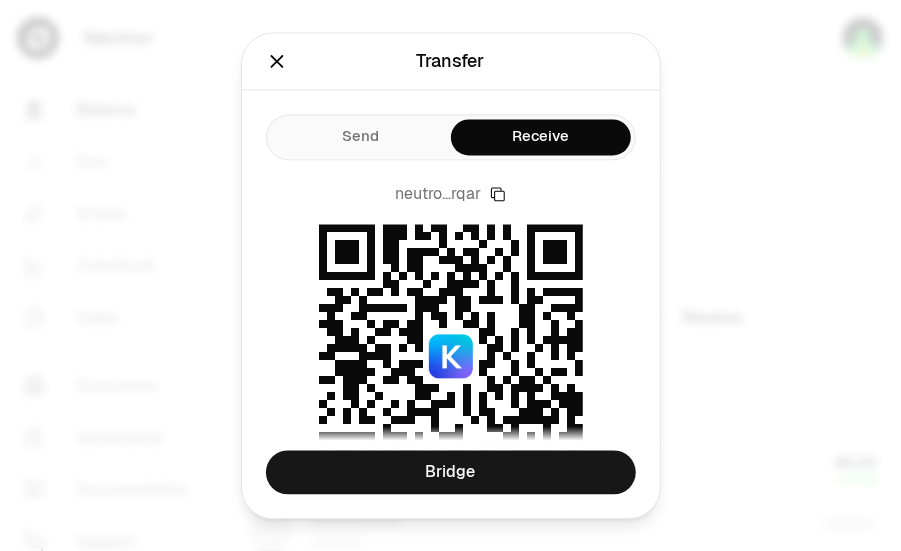 click 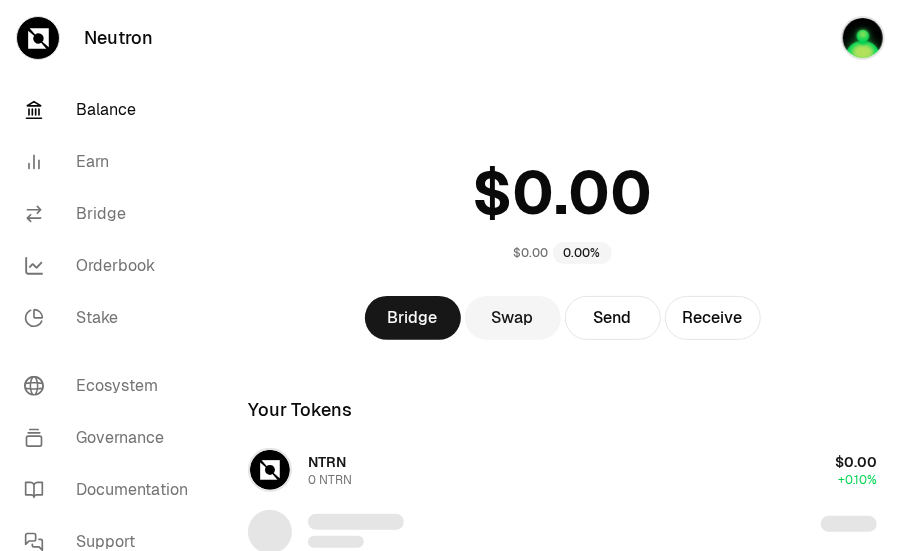 click on "$0.00 0.00%" at bounding box center (562, 206) 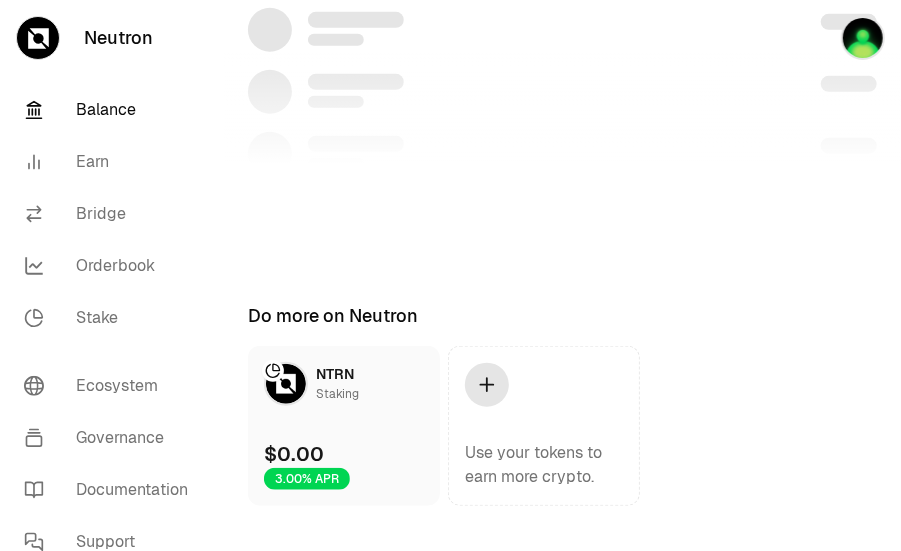 scroll, scrollTop: 0, scrollLeft: 0, axis: both 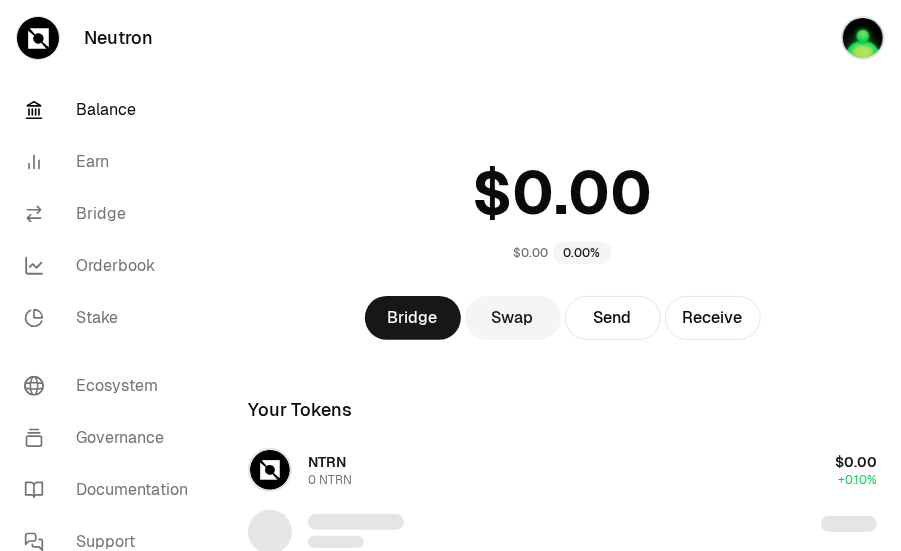 click on "Balance" at bounding box center [112, 110] 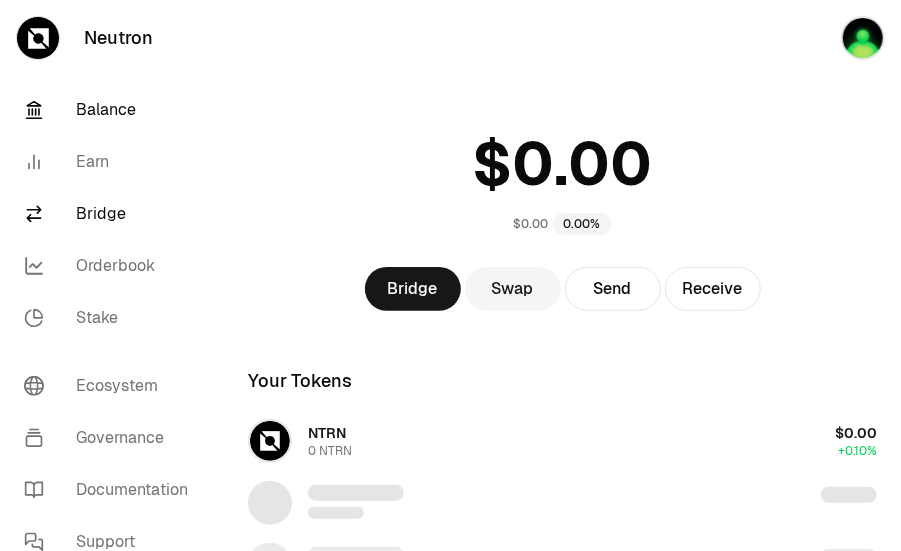 scroll, scrollTop: 0, scrollLeft: 0, axis: both 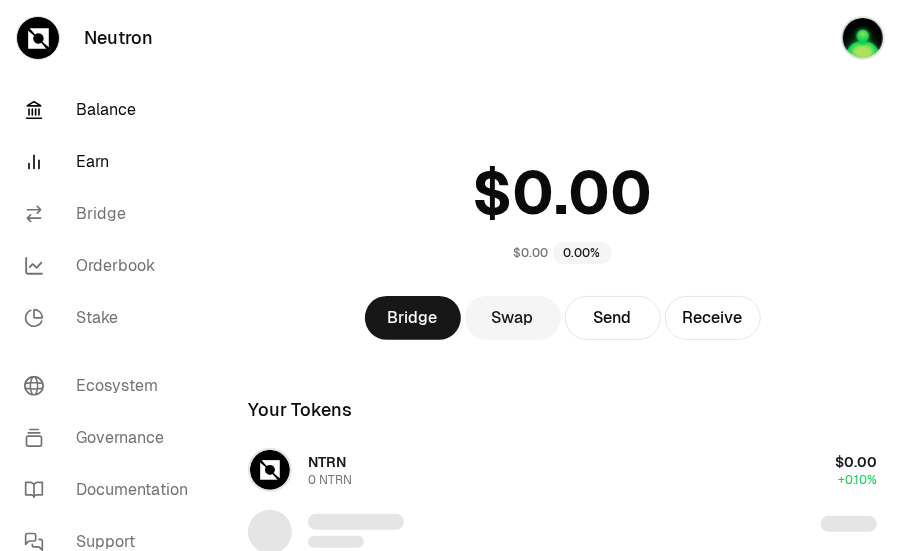 click on "Earn" at bounding box center (112, 162) 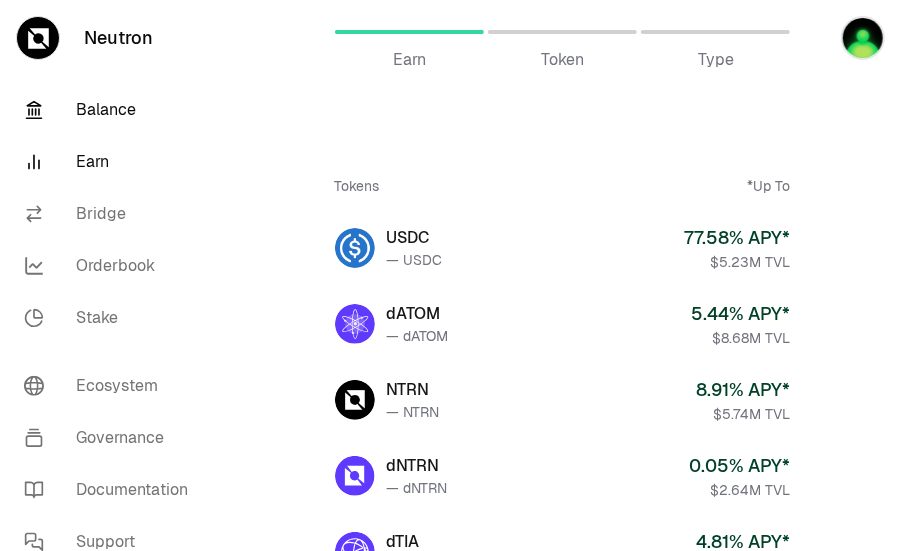 click on "Balance" at bounding box center (112, 110) 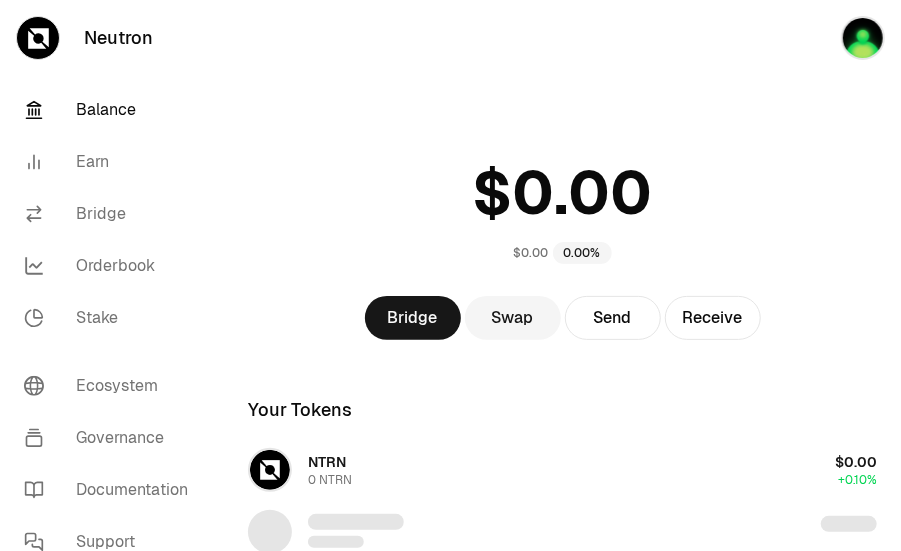 click on "$0.00 0.00% Bridge Swap Send Receive Your Tokens NTRN 0 NTRN $0.00 +0.10%         Do more on Neutron NTRN Staking $0.00 3.00%   APR Use your tokens to earn more crypto." at bounding box center (562, 504) 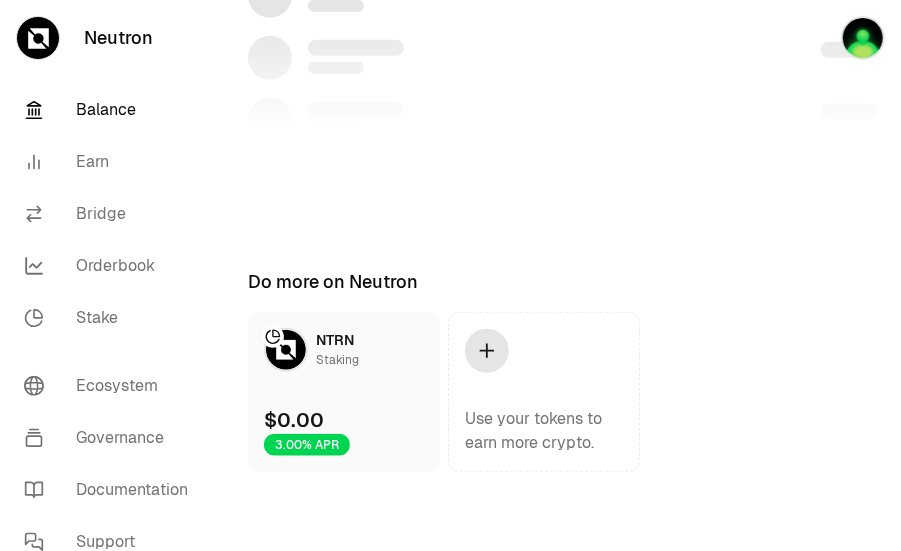 scroll, scrollTop: 0, scrollLeft: 0, axis: both 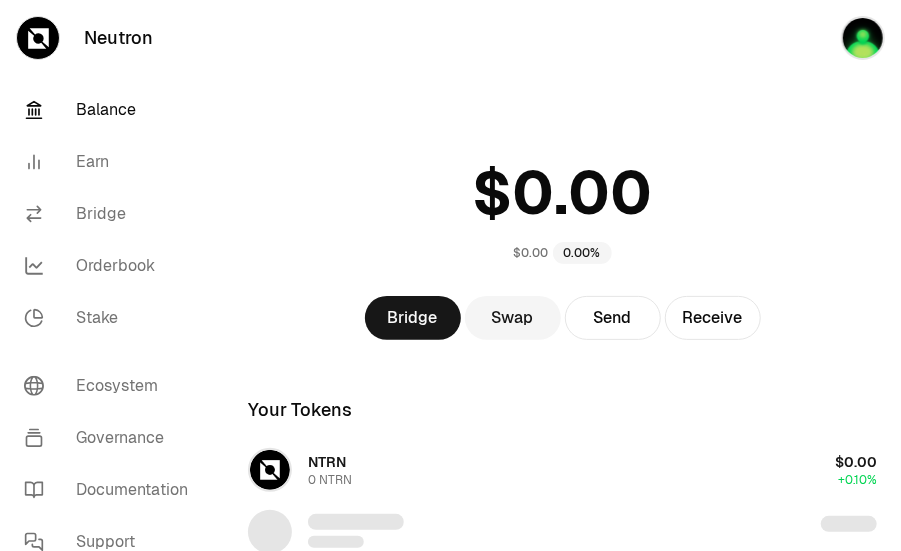 click on "$0.00 0.00%" at bounding box center (562, 206) 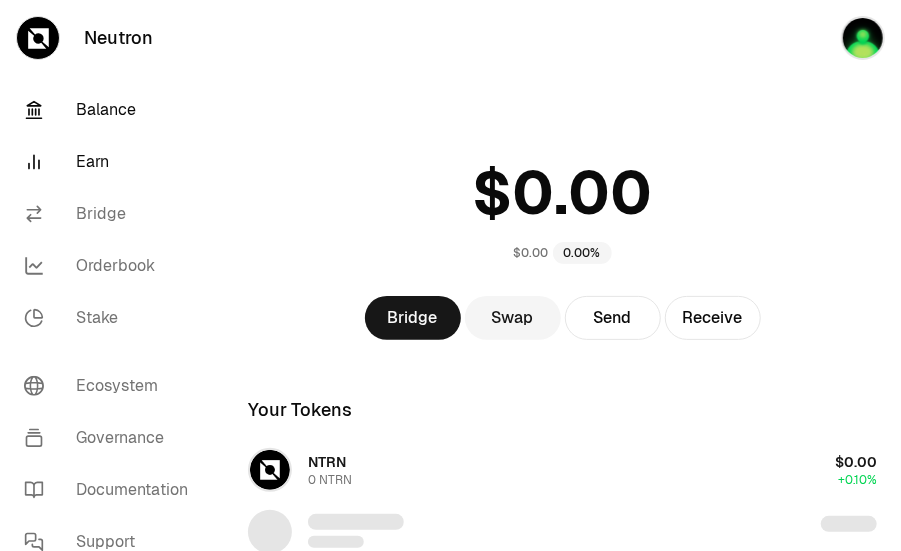 click on "Earn" at bounding box center (112, 162) 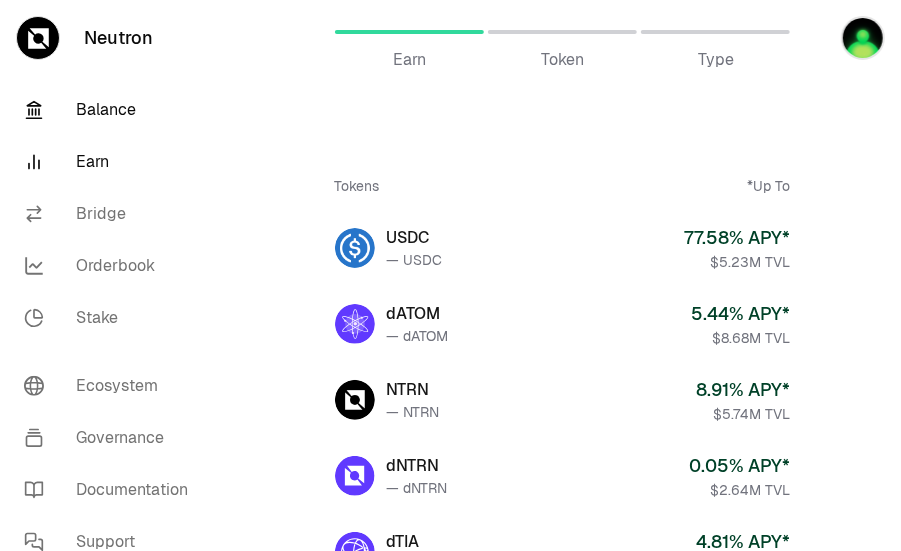 click on "Balance" at bounding box center (112, 110) 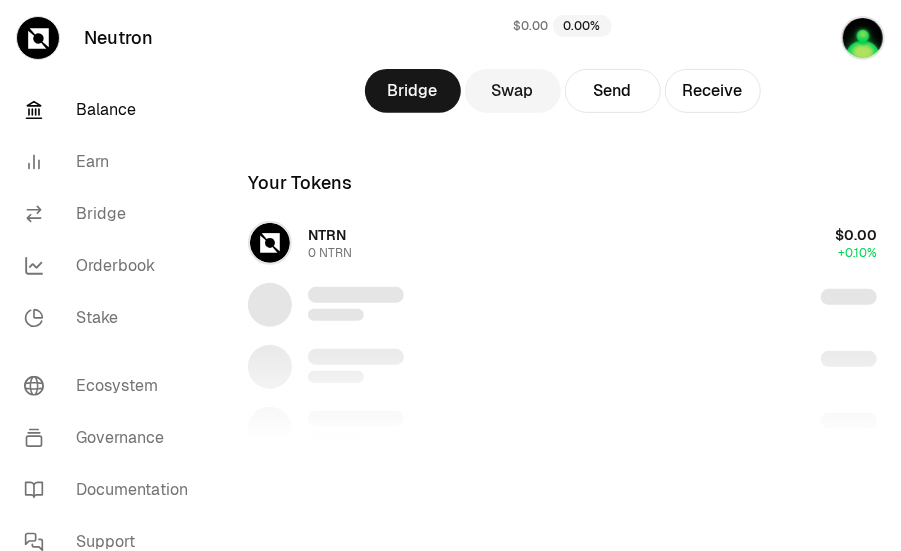 scroll, scrollTop: 0, scrollLeft: 0, axis: both 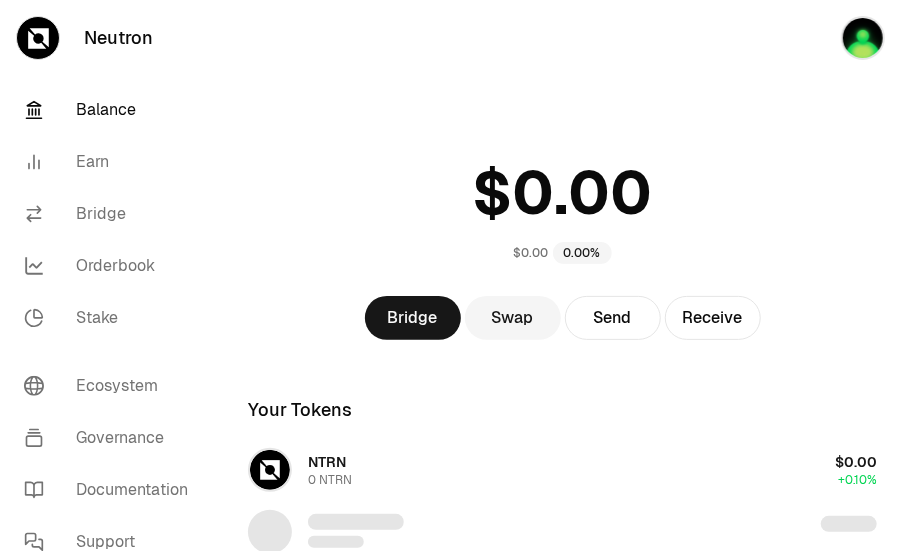 click on "Balance" at bounding box center [112, 110] 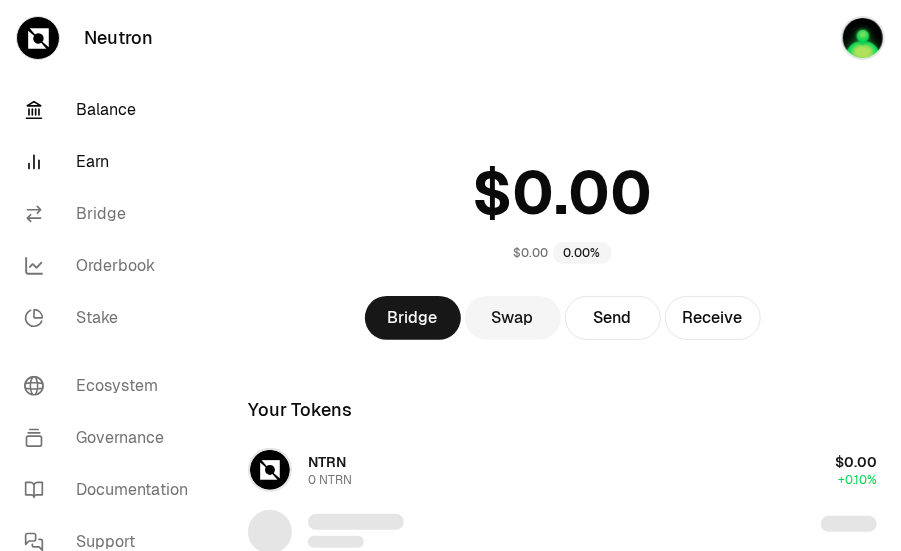 click on "Earn" at bounding box center (112, 162) 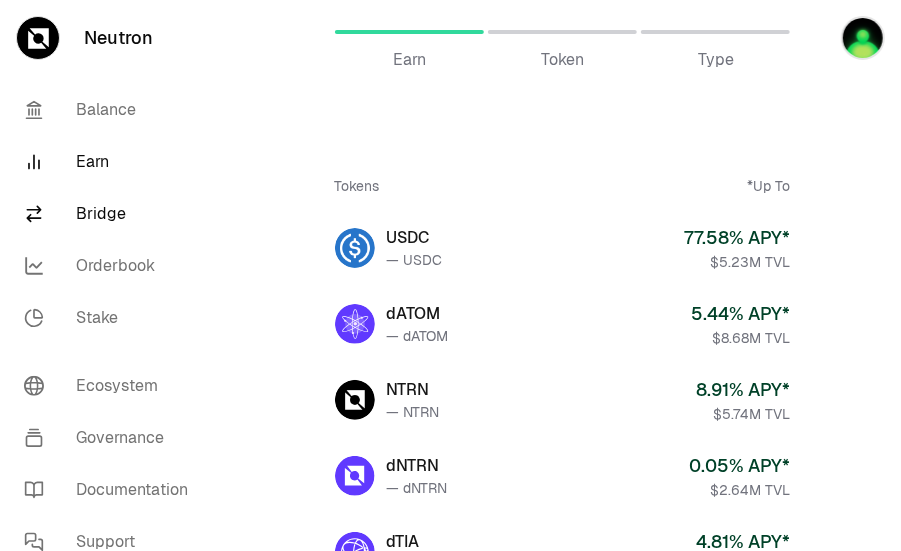 click on "Bridge" at bounding box center [112, 214] 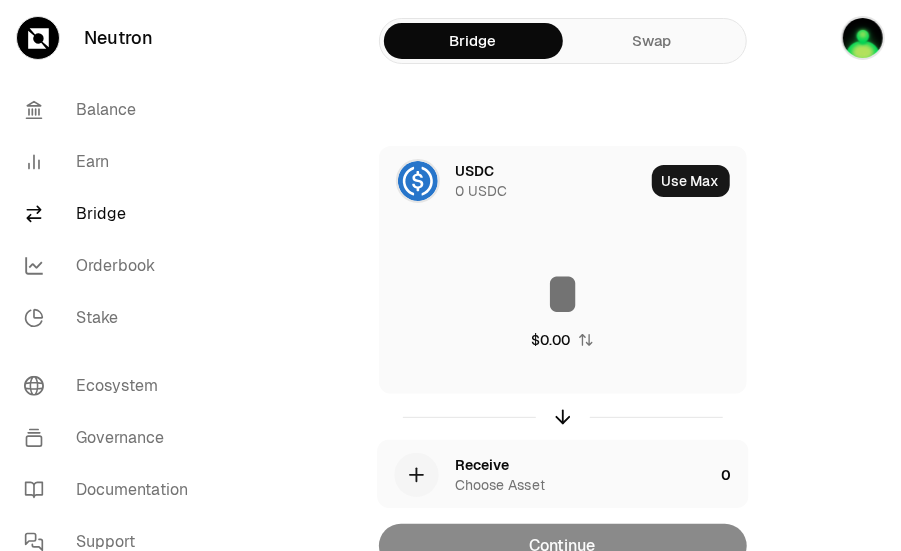 click on "Balance Earn Bridge Orderbook Stake" at bounding box center (112, 214) 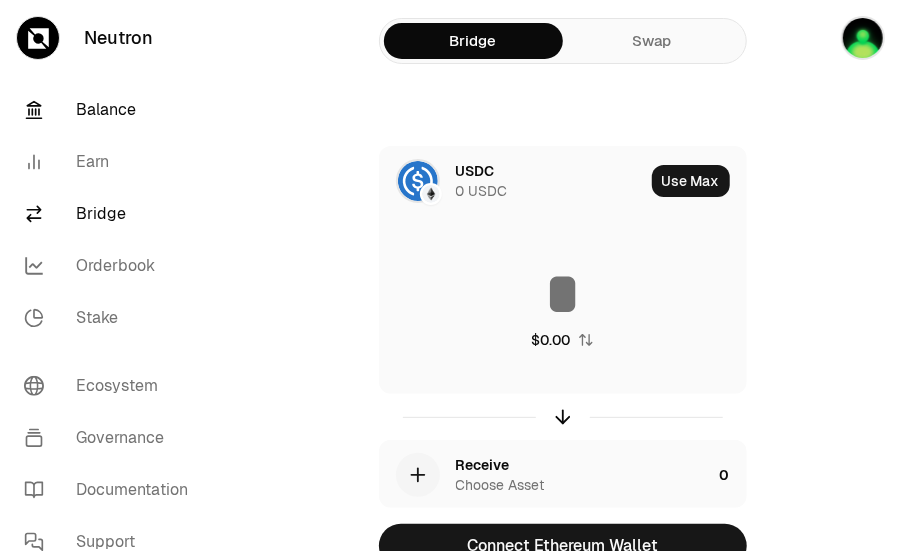 click on "Balance" at bounding box center [112, 110] 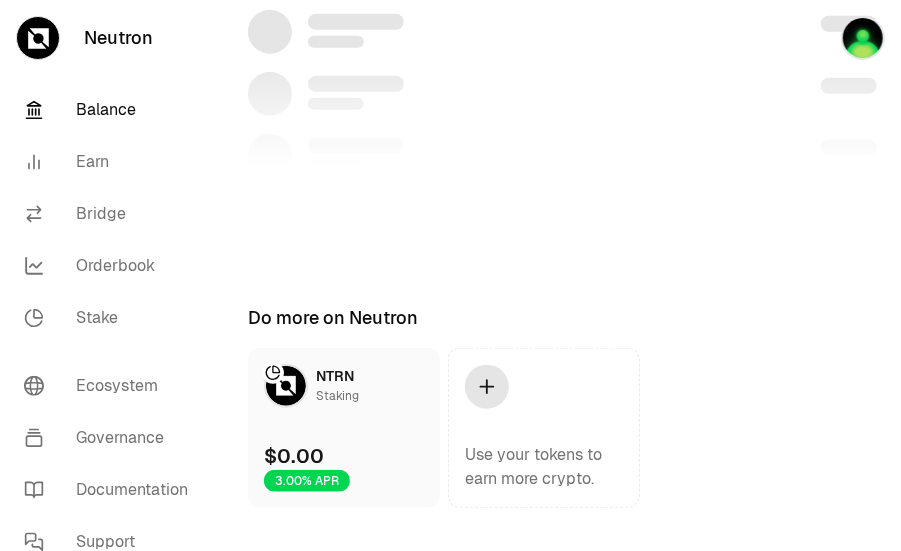 scroll, scrollTop: 536, scrollLeft: 0, axis: vertical 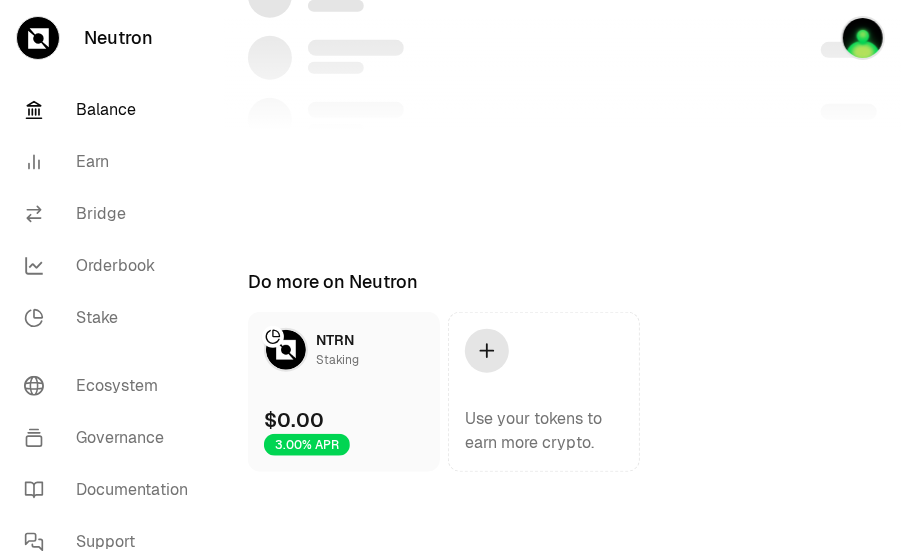 click on "Balance" at bounding box center (112, 110) 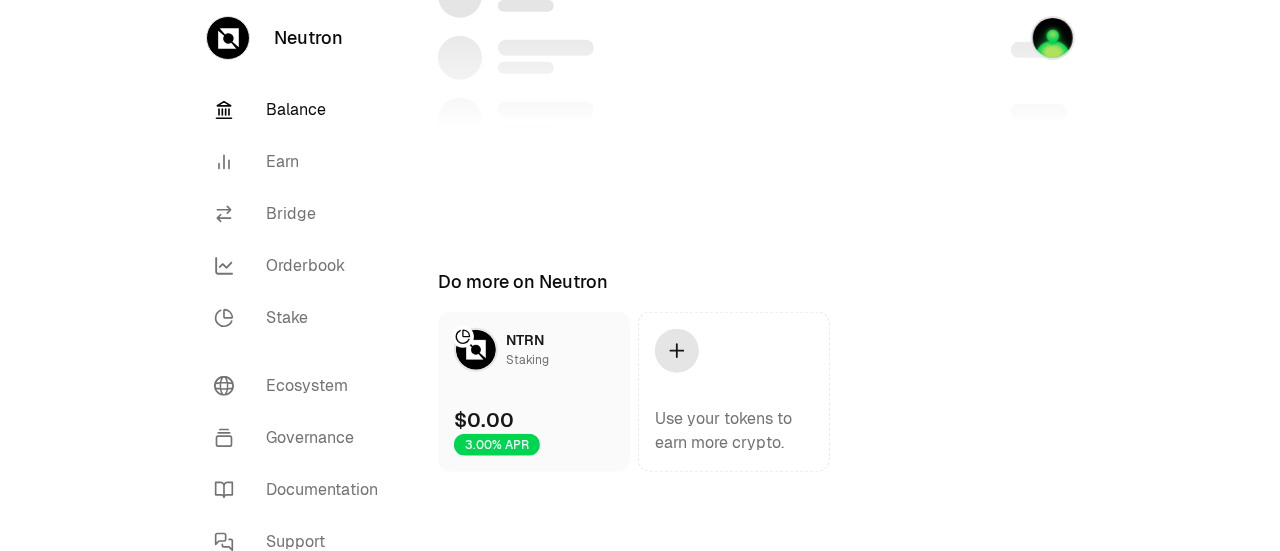 scroll, scrollTop: 0, scrollLeft: 0, axis: both 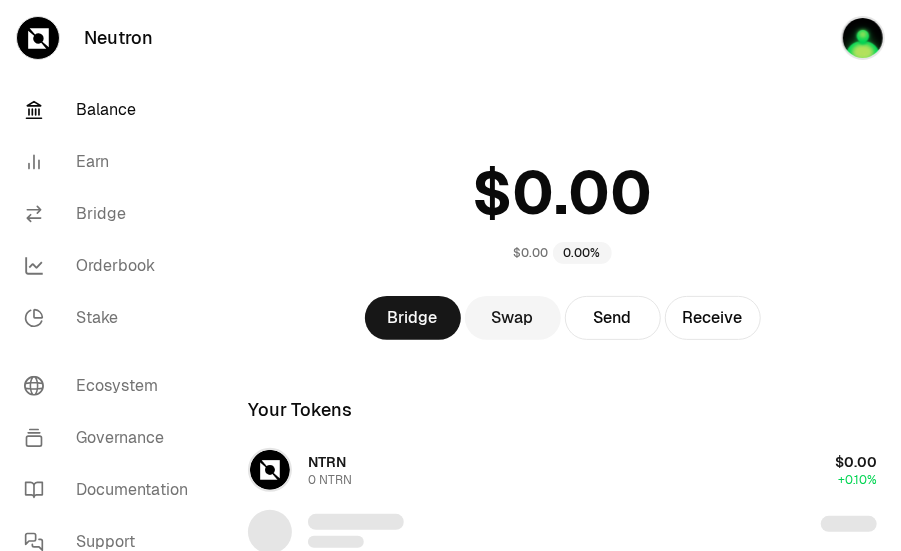 click on "Balance" at bounding box center (112, 110) 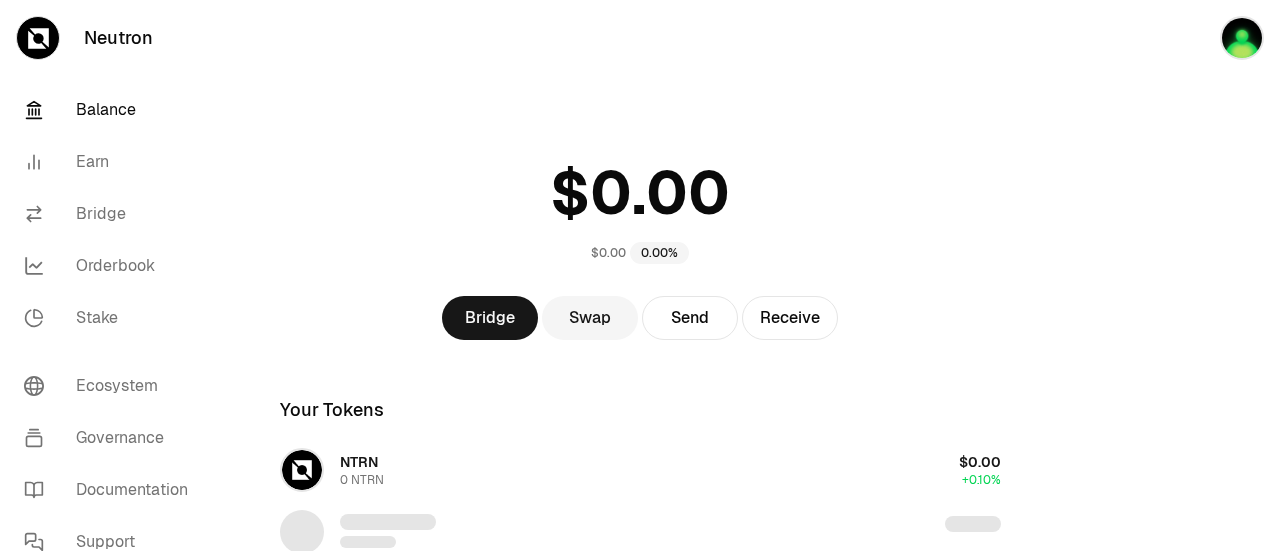 click on "Balance" at bounding box center (112, 110) 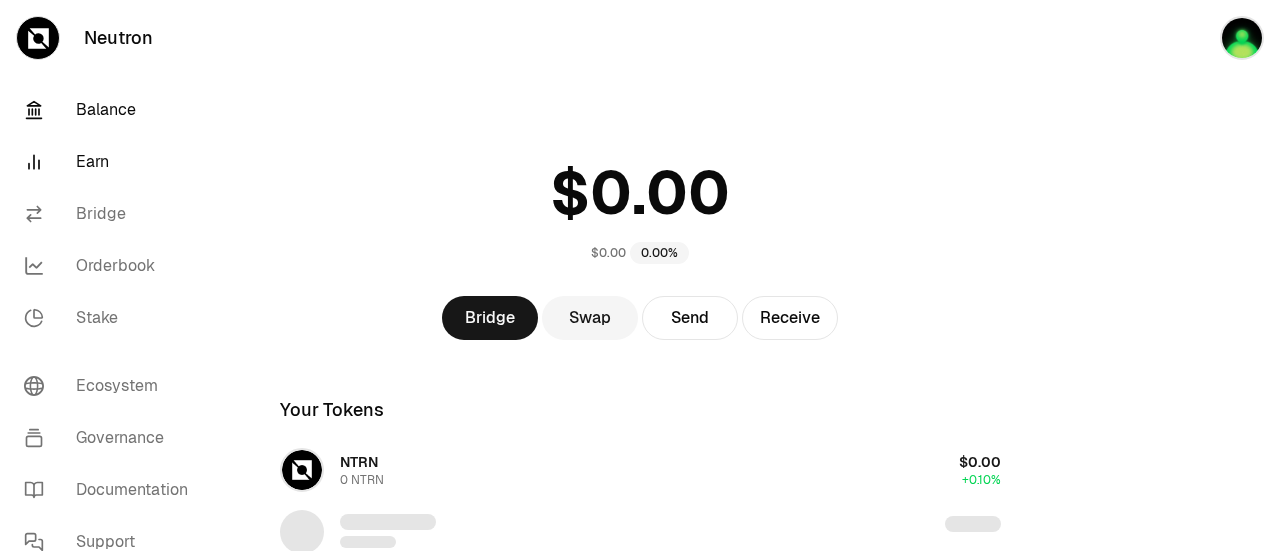 click on "Earn" at bounding box center (112, 162) 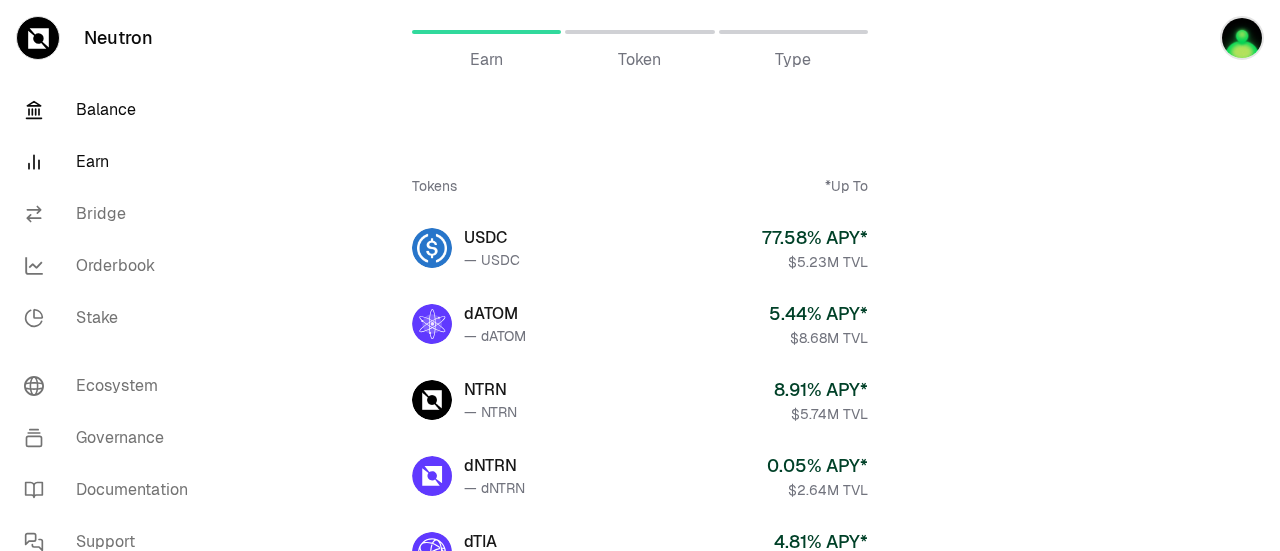 click on "Balance" at bounding box center (112, 110) 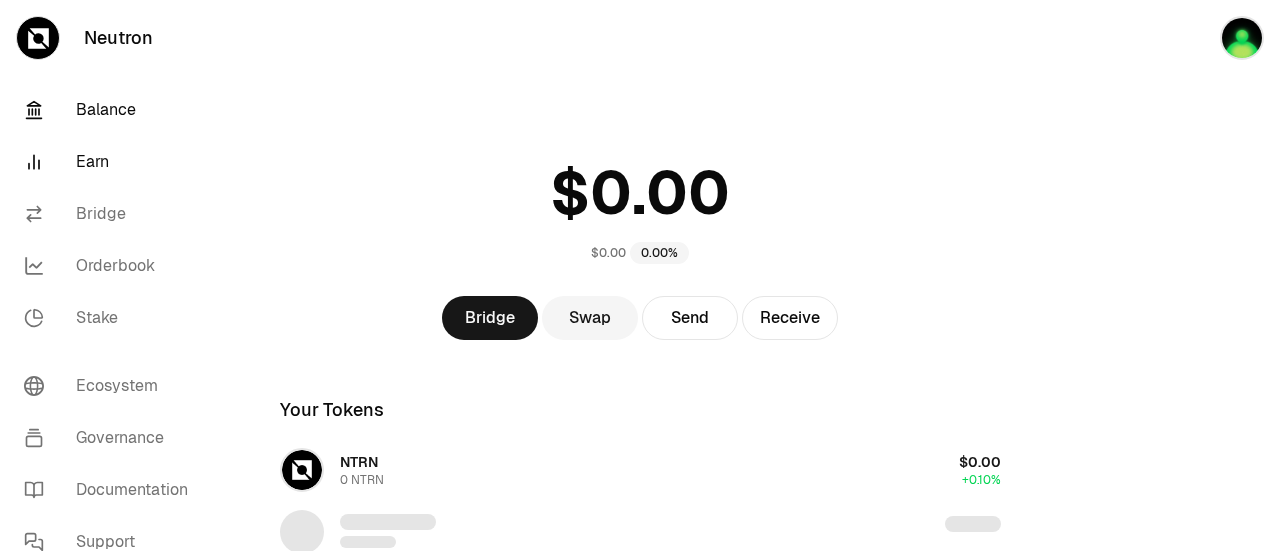 click on "Earn" at bounding box center (112, 162) 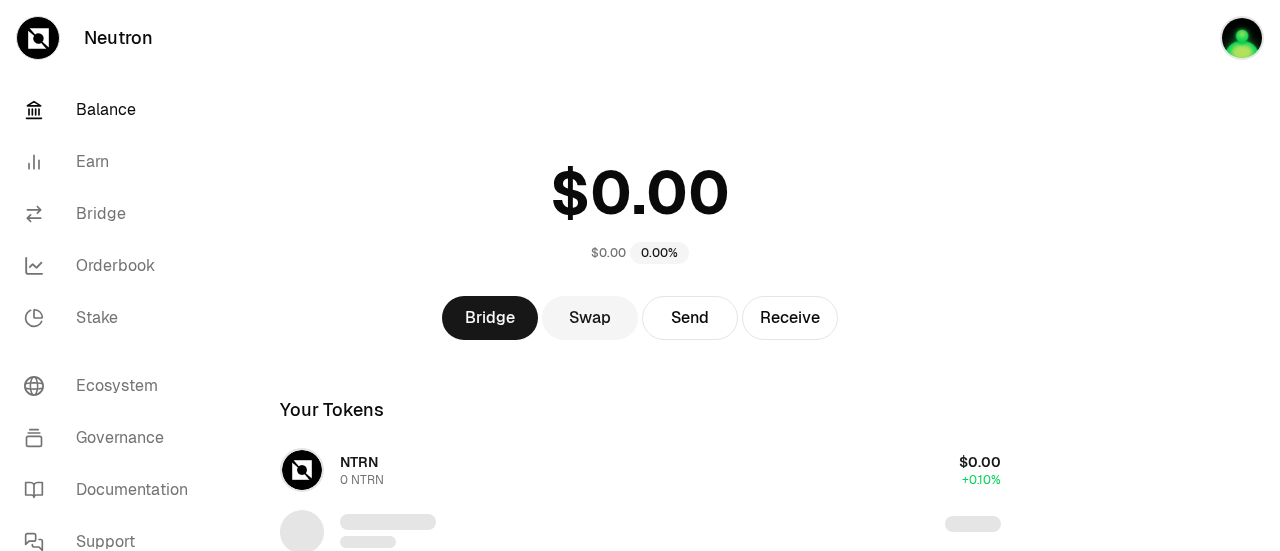click on "Balance" at bounding box center [112, 110] 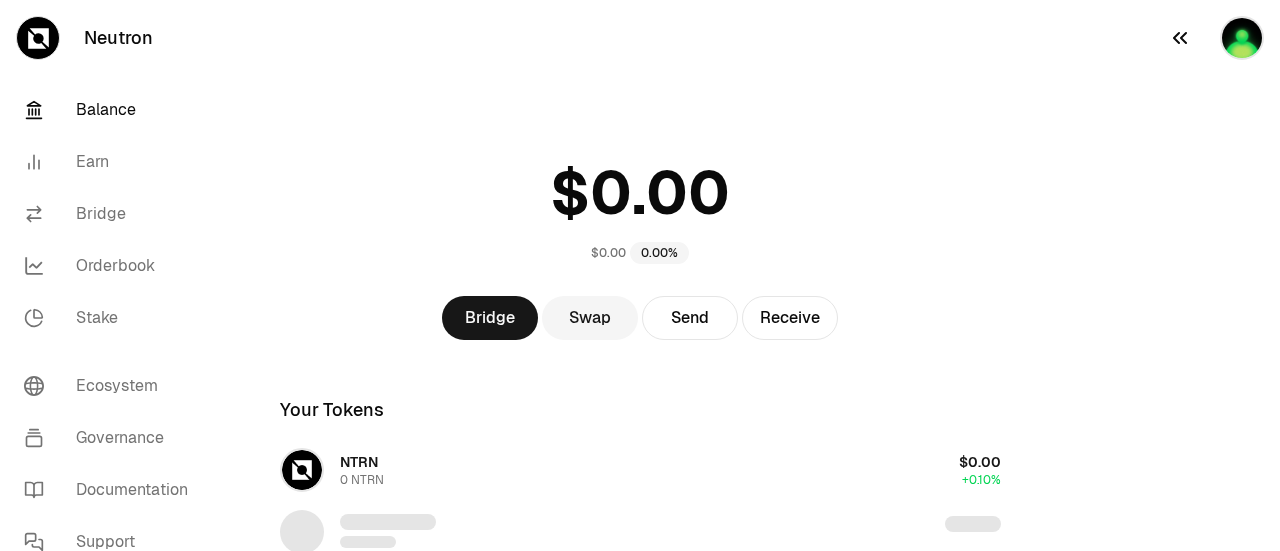 click at bounding box center (1242, 38) 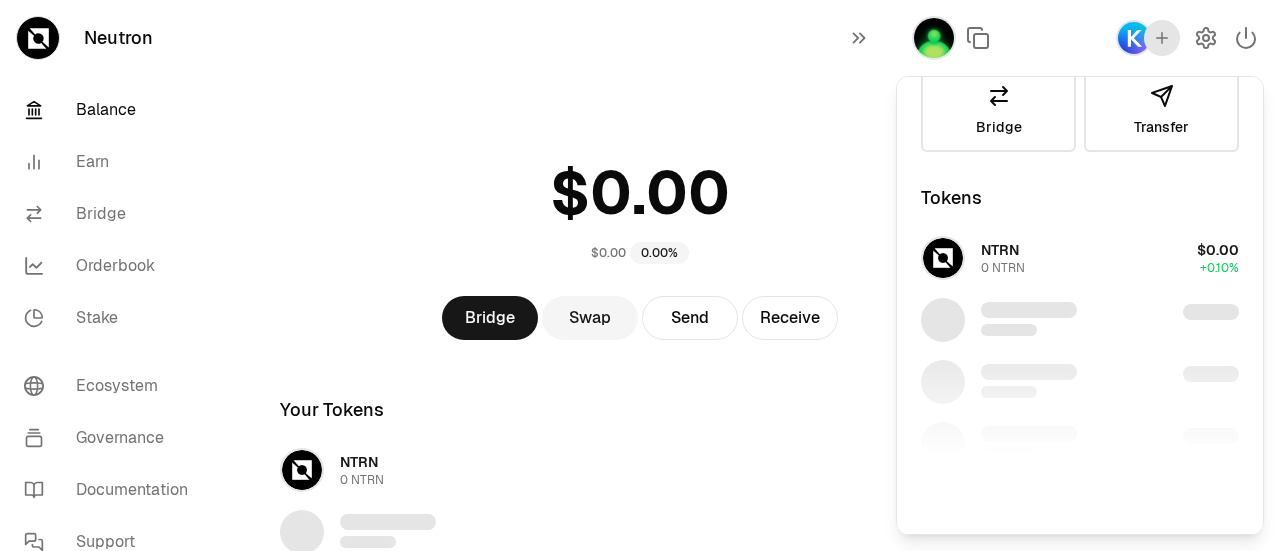 scroll, scrollTop: 15, scrollLeft: 0, axis: vertical 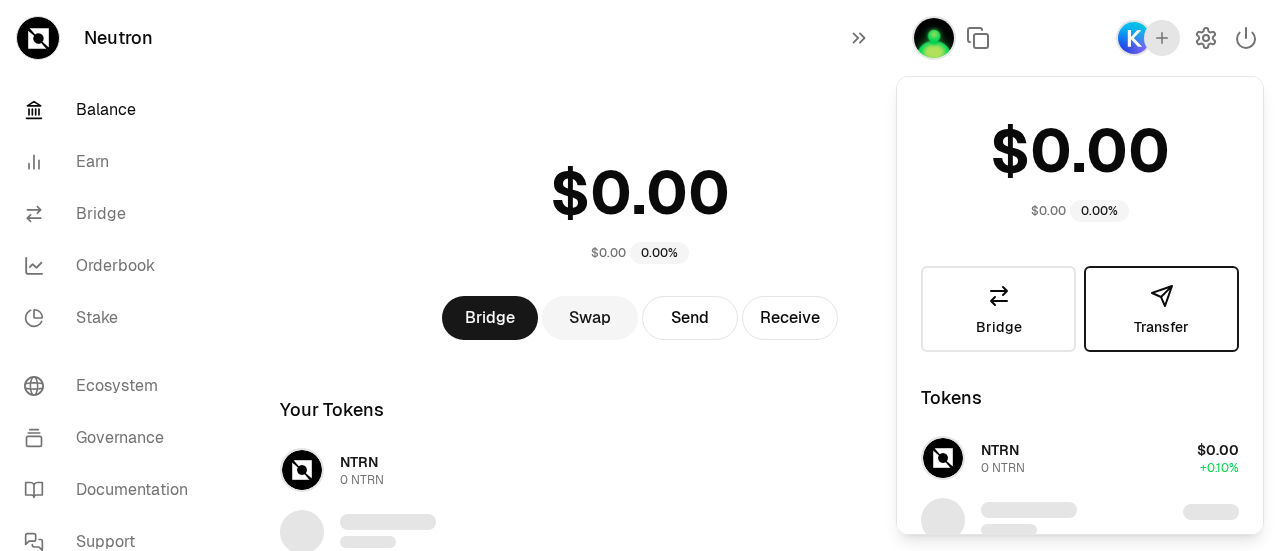 click on "Transfer" at bounding box center [1161, 309] 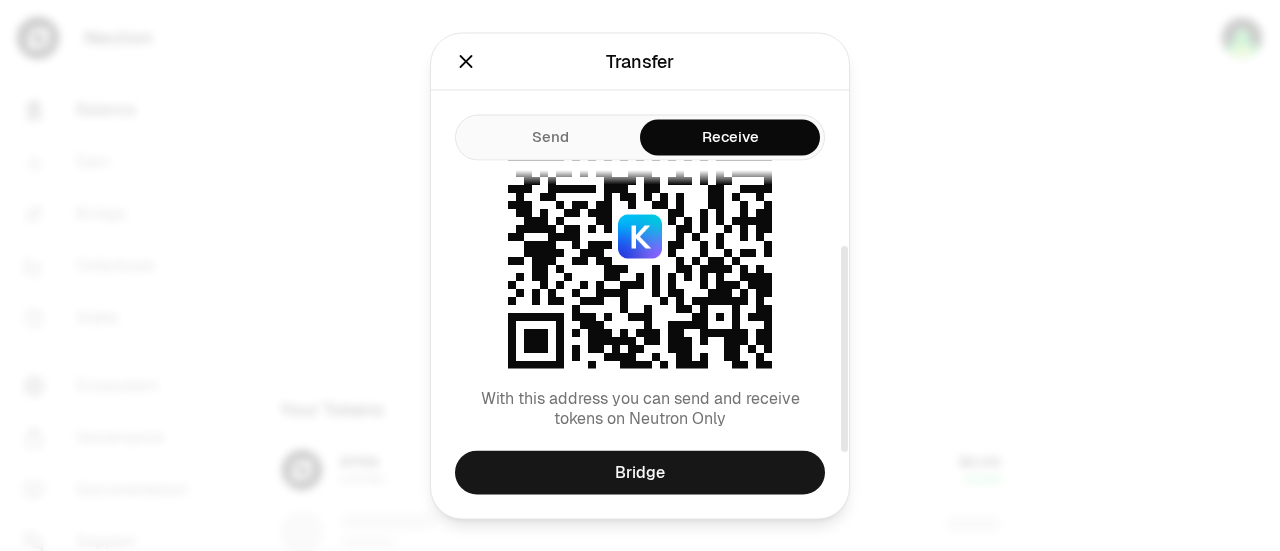 scroll, scrollTop: 0, scrollLeft: 0, axis: both 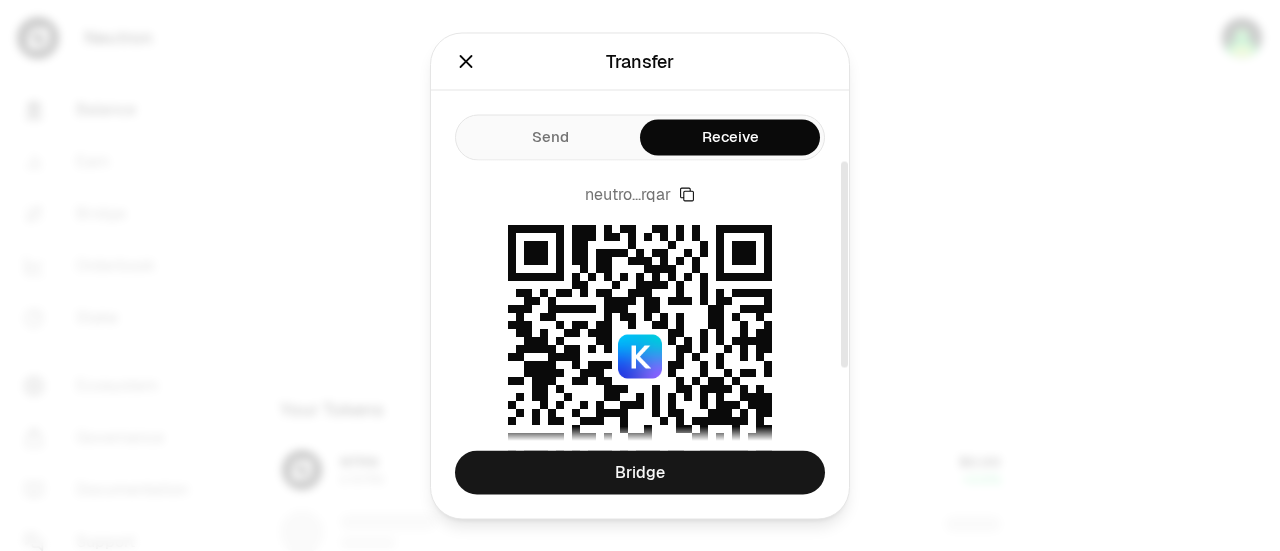 click 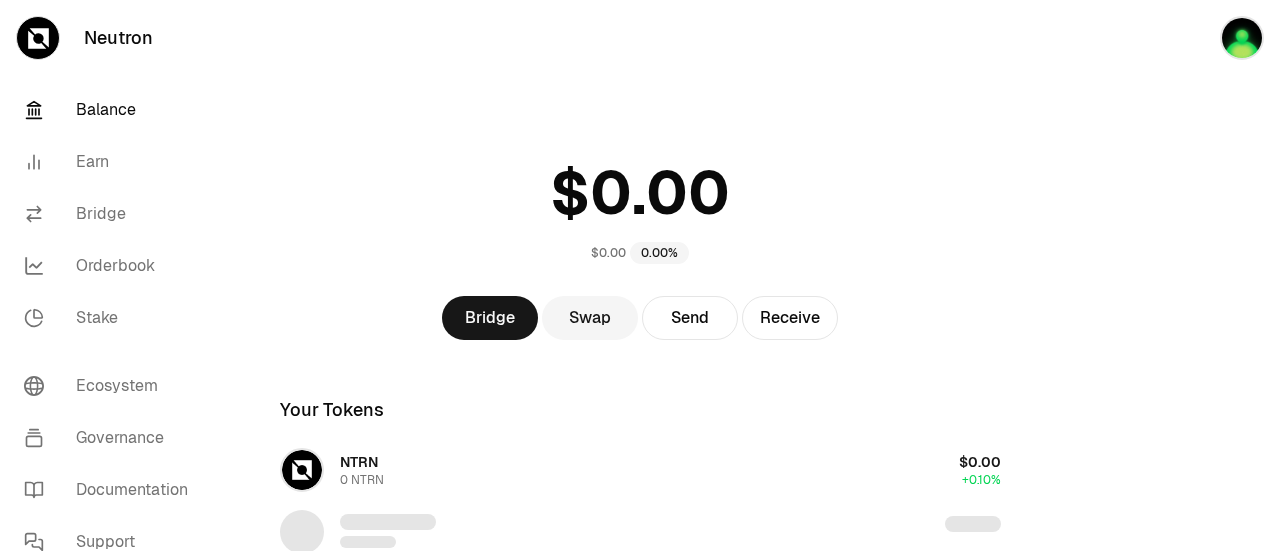 drag, startPoint x: 1064, startPoint y: 93, endPoint x: 1058, endPoint y: 114, distance: 21.84033 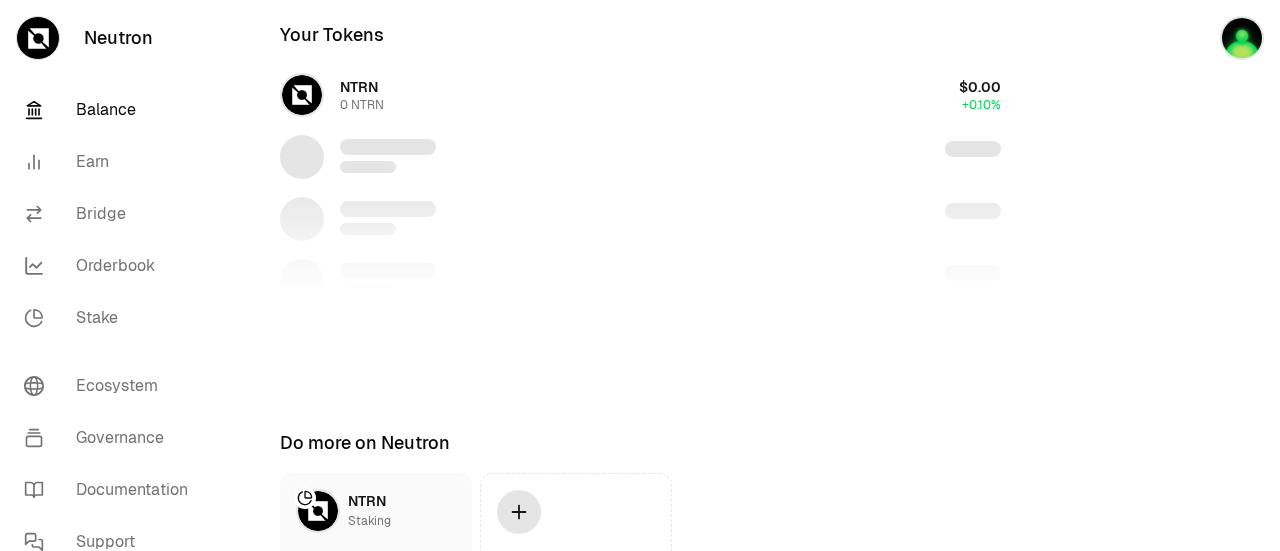 scroll, scrollTop: 36, scrollLeft: 0, axis: vertical 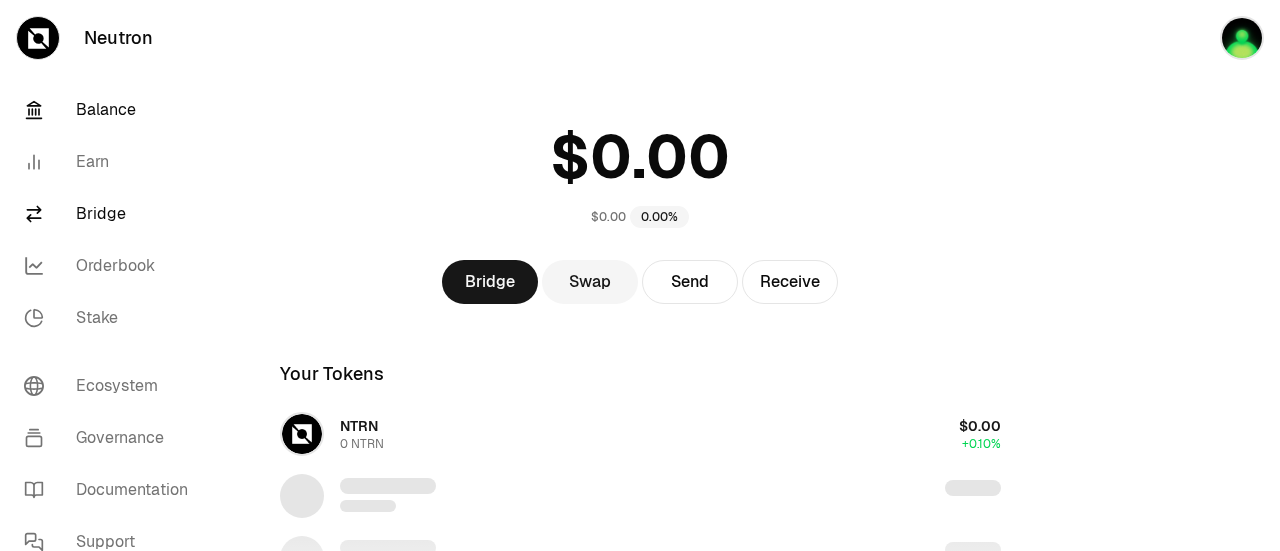 click on "Bridge" at bounding box center [112, 214] 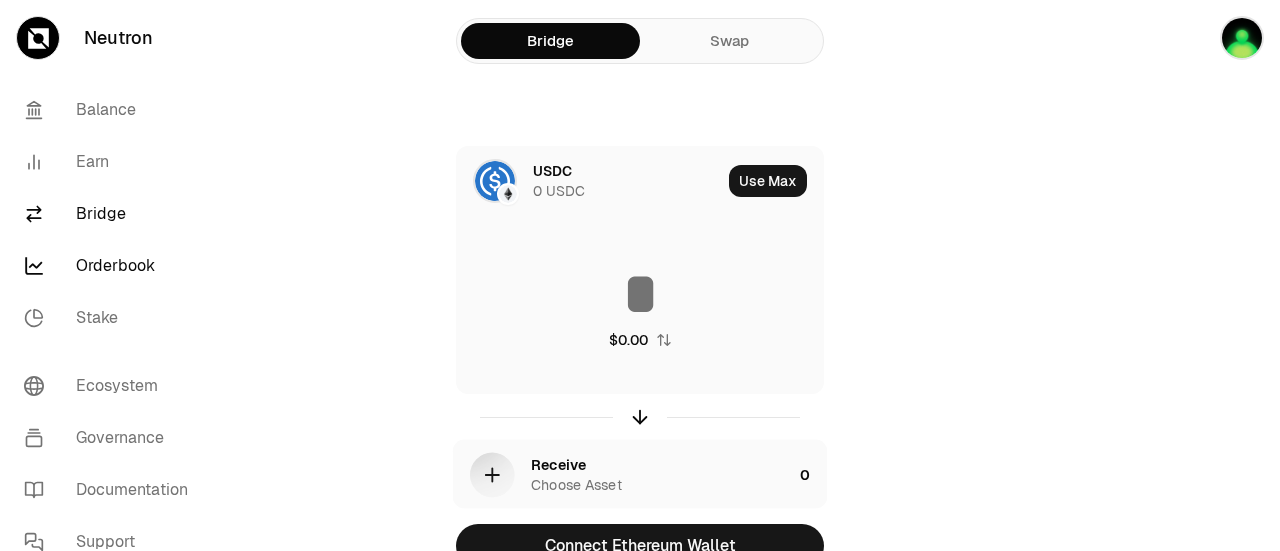 click on "Orderbook" at bounding box center [112, 266] 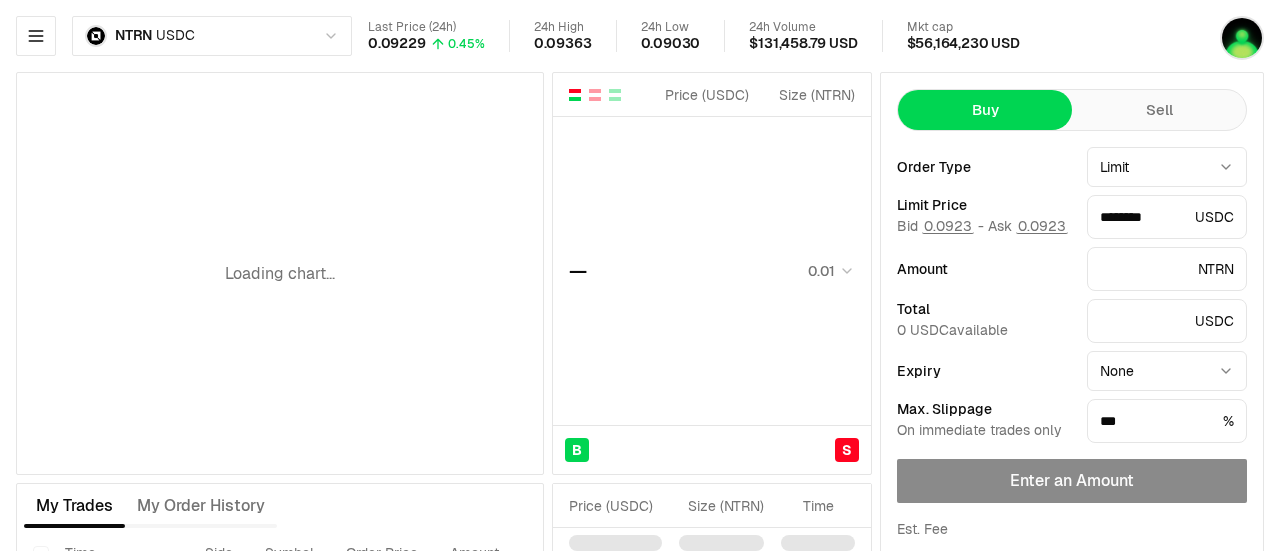 type on "********" 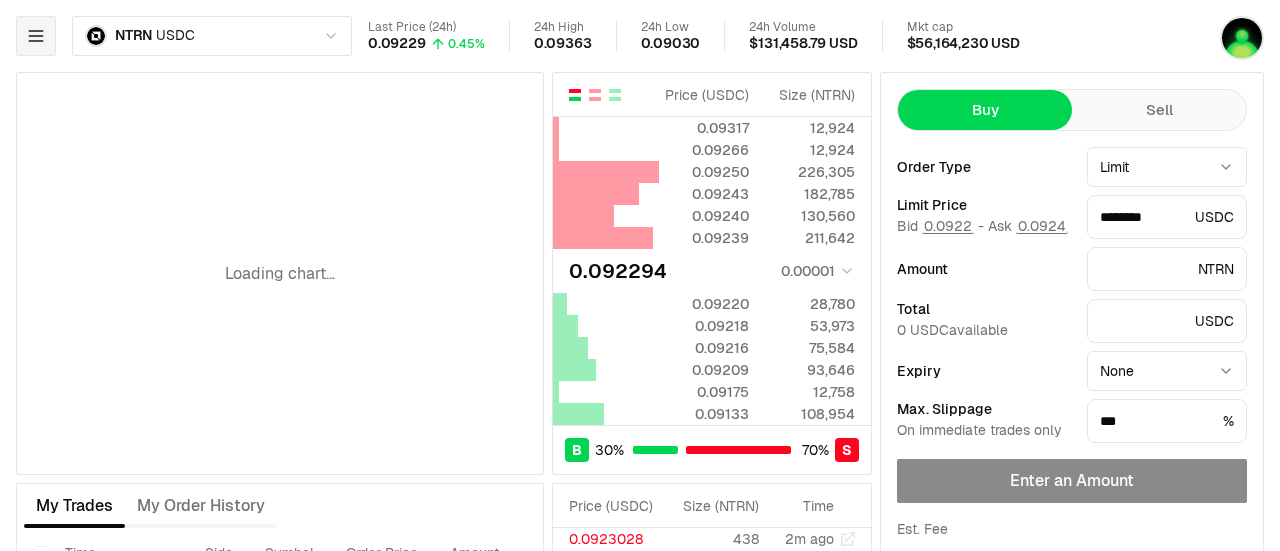 click 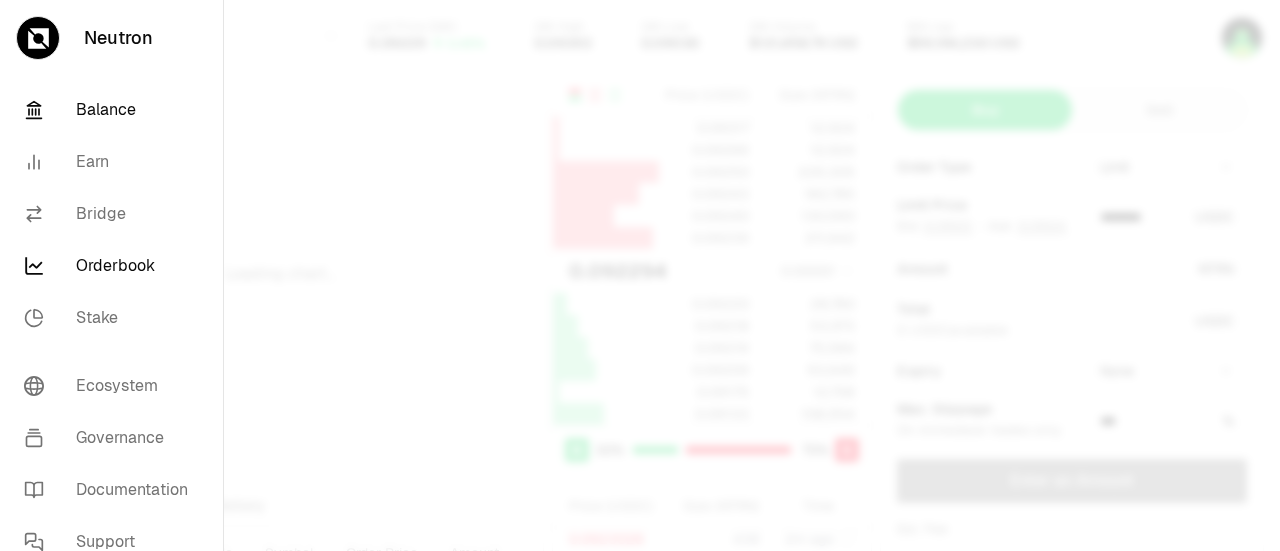 click on "Balance" at bounding box center (111, 110) 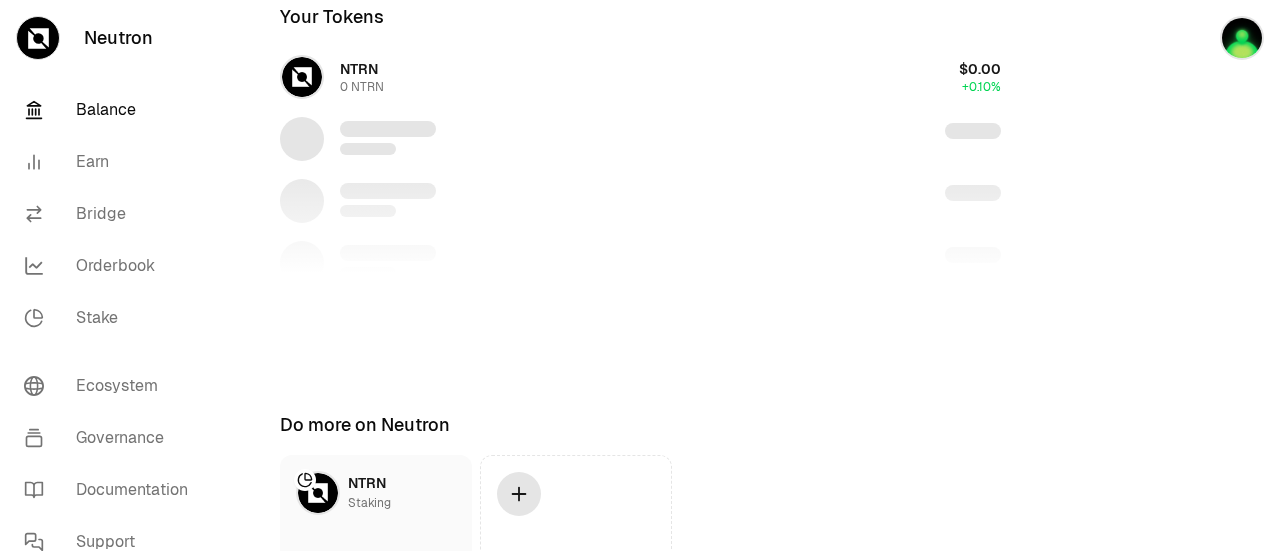 scroll, scrollTop: 536, scrollLeft: 0, axis: vertical 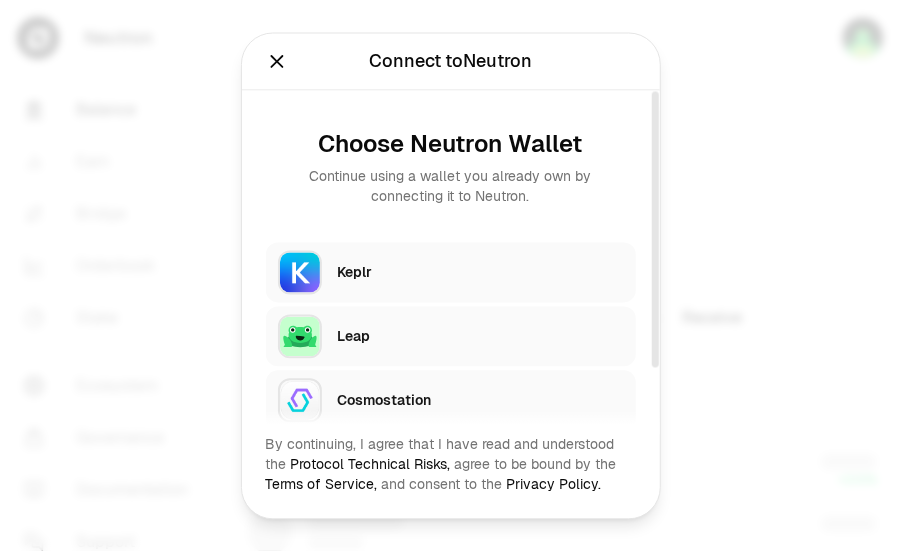 click on "Keplr" at bounding box center [451, 272] 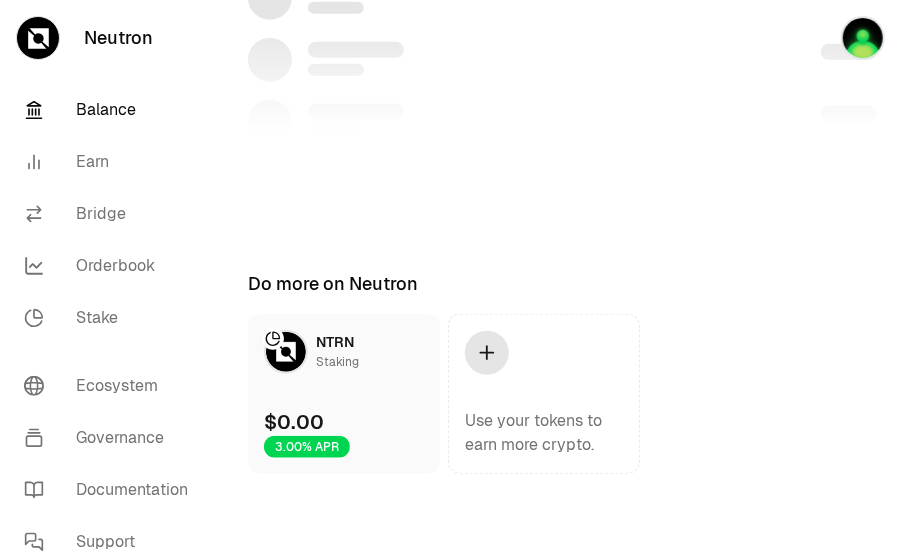scroll, scrollTop: 136, scrollLeft: 0, axis: vertical 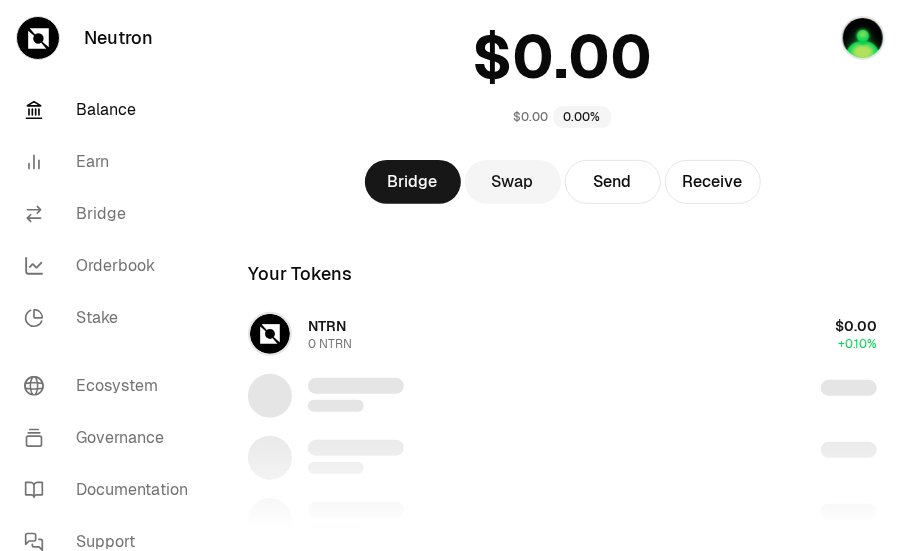 click on "NTRN 0 NTRN $0.00 +0.10%" at bounding box center [562, 458] 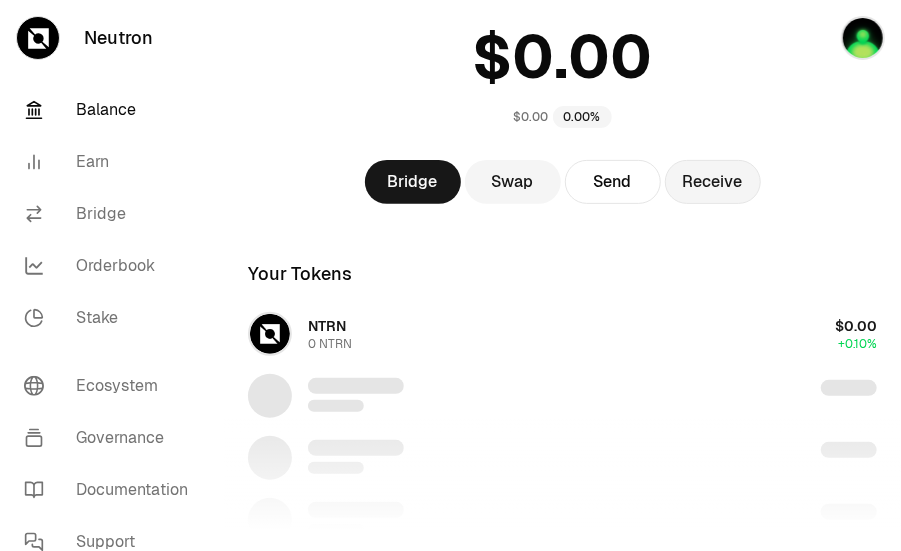click on "Receive" at bounding box center [713, 182] 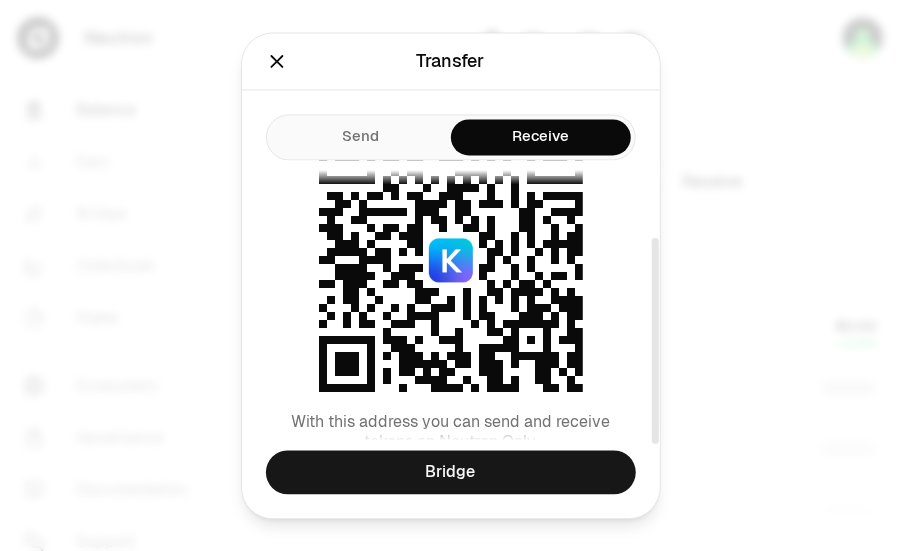 scroll, scrollTop: 120, scrollLeft: 0, axis: vertical 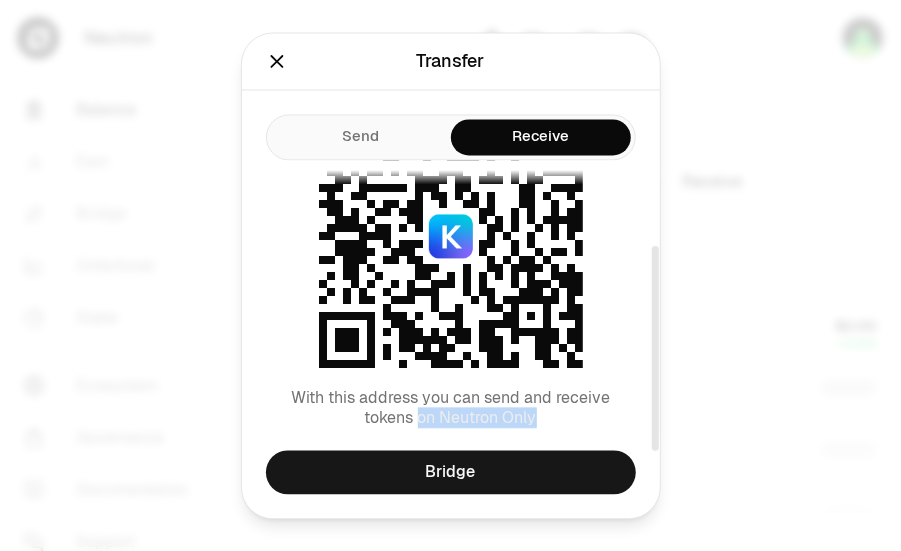 drag, startPoint x: 515, startPoint y: 411, endPoint x: 394, endPoint y: 425, distance: 121.80723 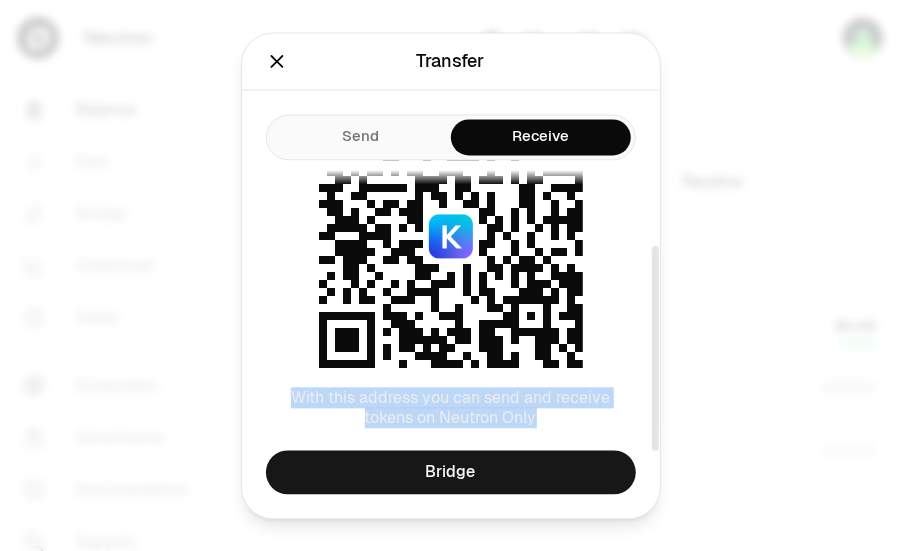 drag, startPoint x: 269, startPoint y: 398, endPoint x: 611, endPoint y: 415, distance: 342.42224 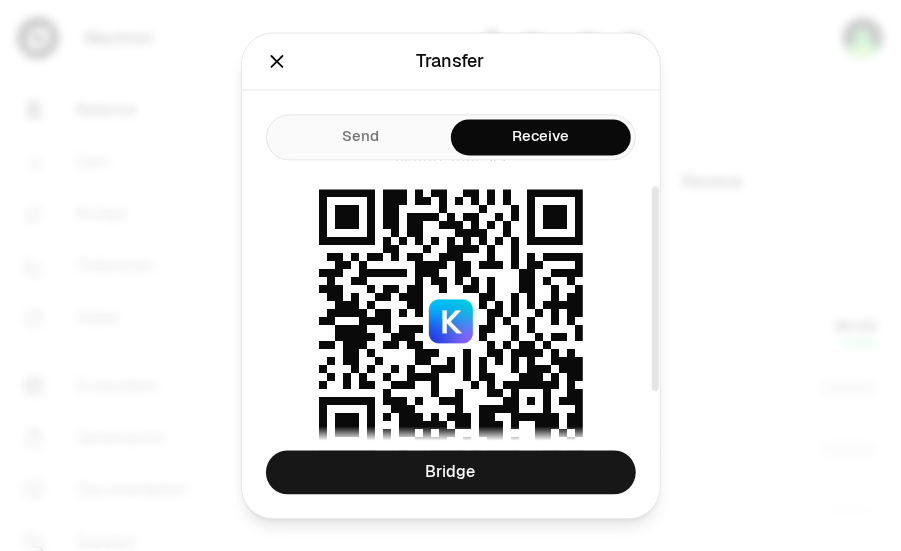 scroll, scrollTop: 0, scrollLeft: 0, axis: both 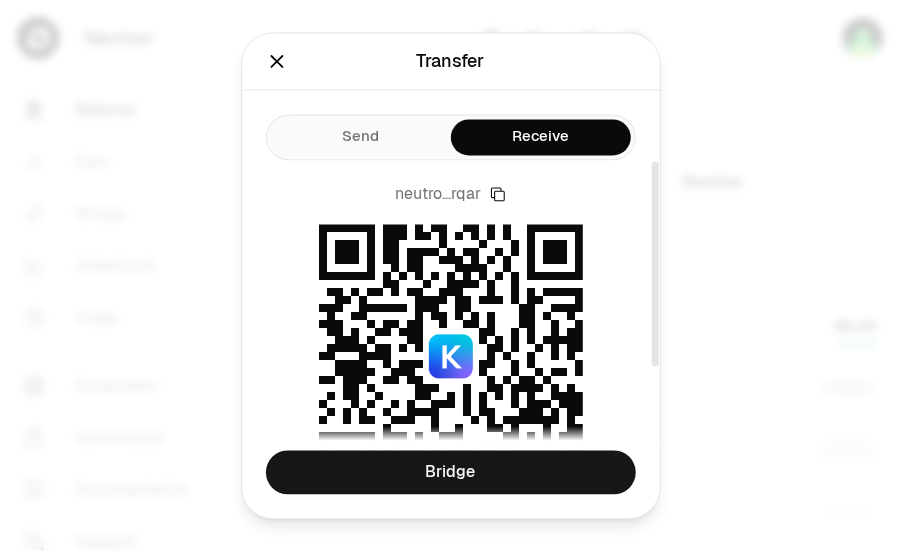 click 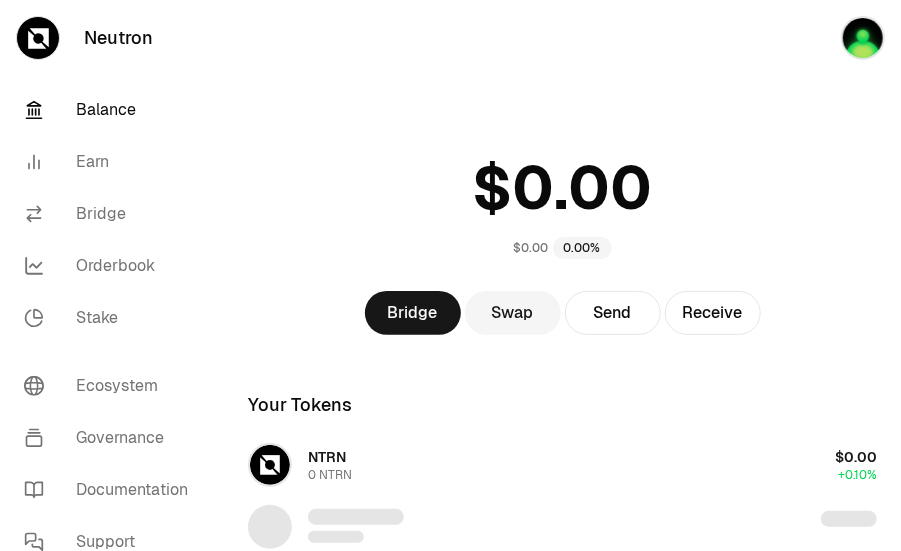 scroll, scrollTop: 0, scrollLeft: 0, axis: both 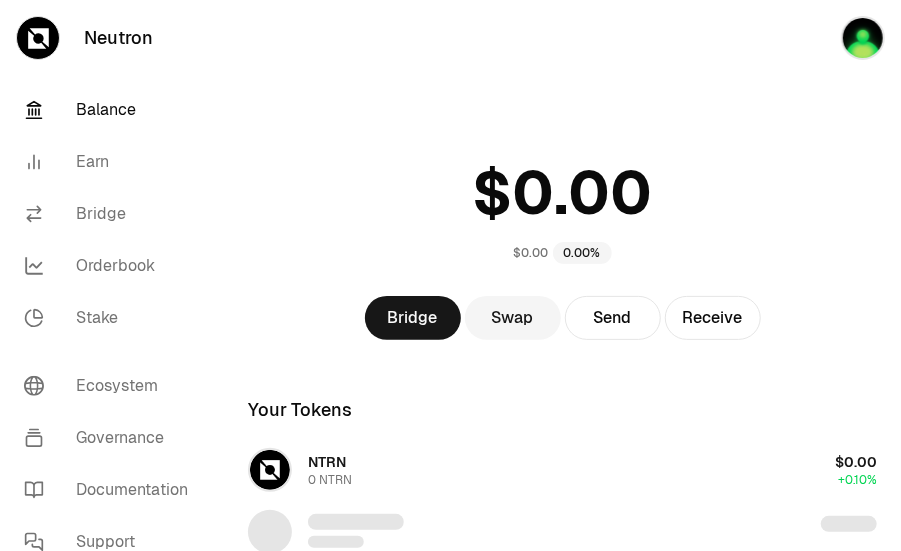 click at bounding box center (38, 38) 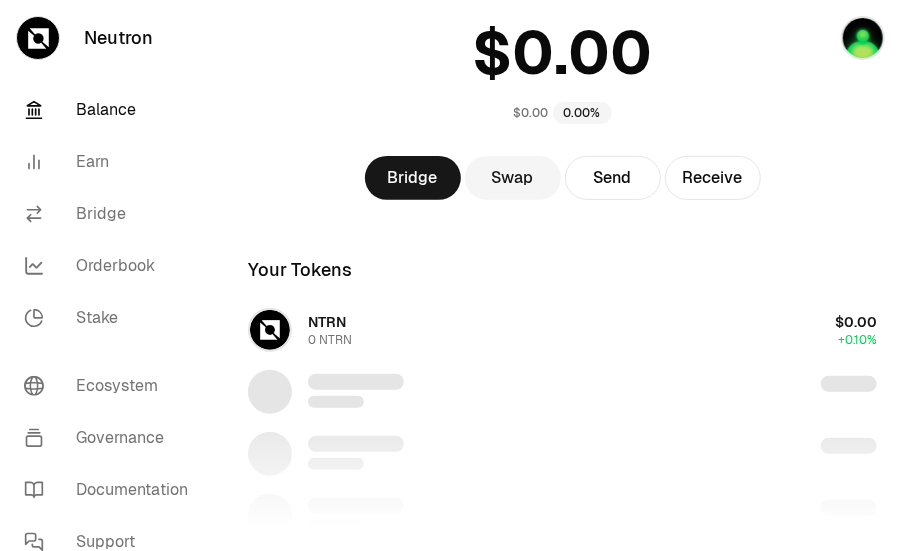 scroll, scrollTop: 0, scrollLeft: 0, axis: both 